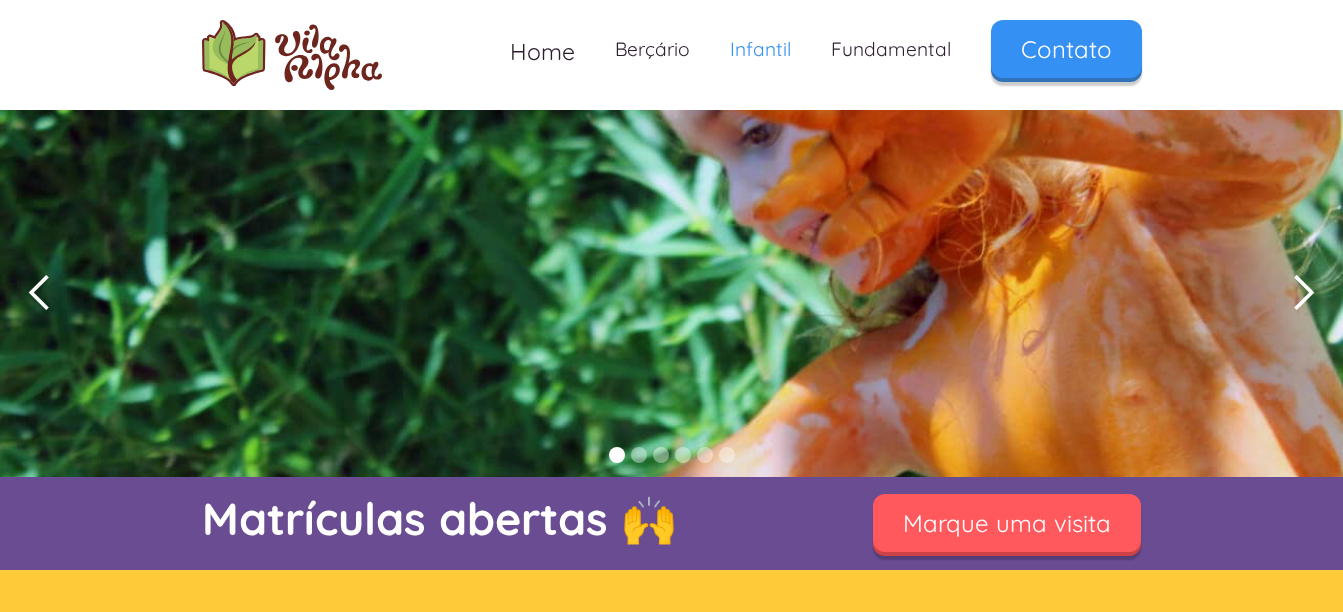 scroll, scrollTop: 0, scrollLeft: 0, axis: both 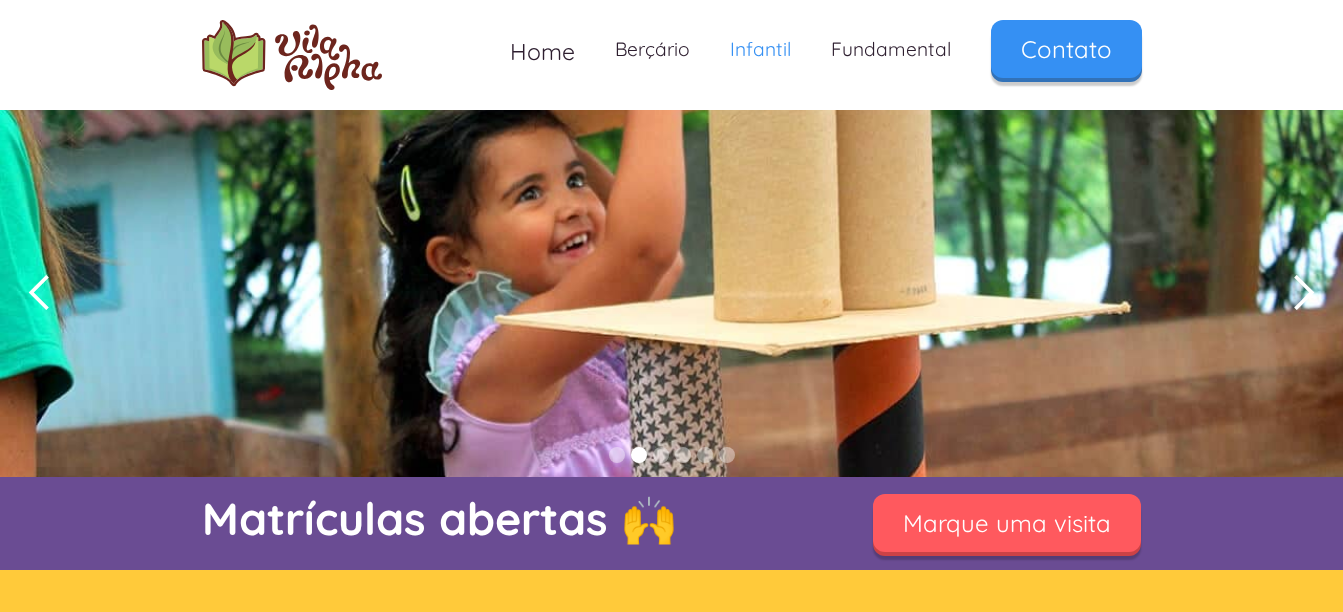 click at bounding box center (1303, 293) 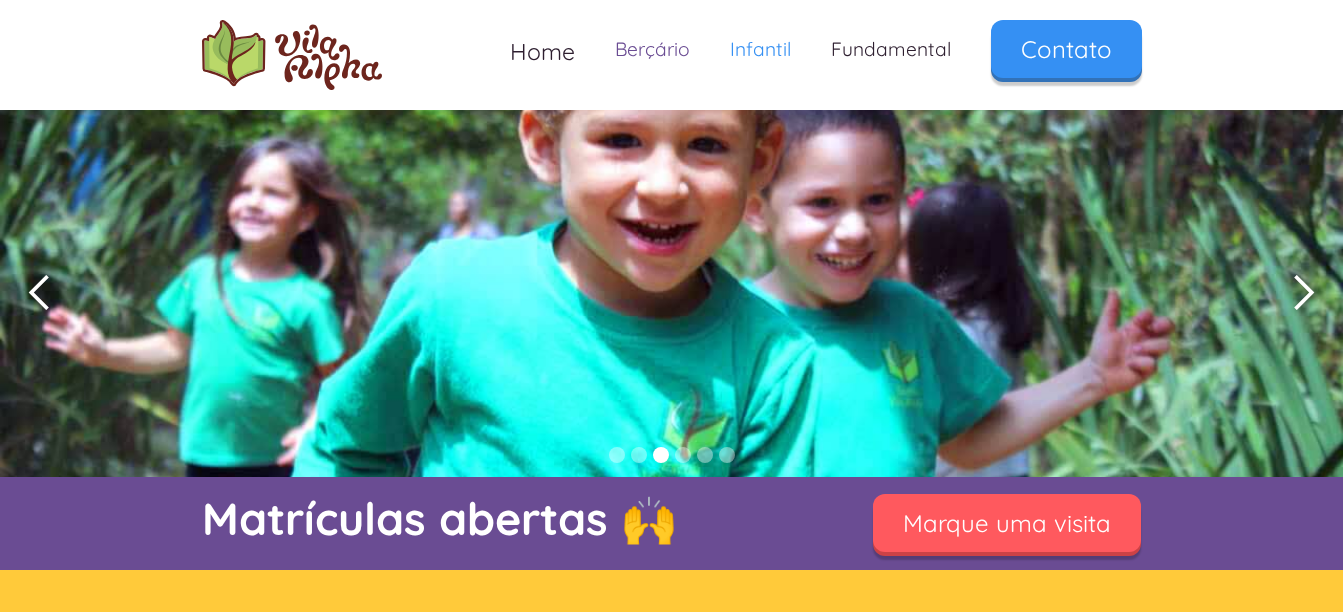 click on "Berçário" at bounding box center (652, 49) 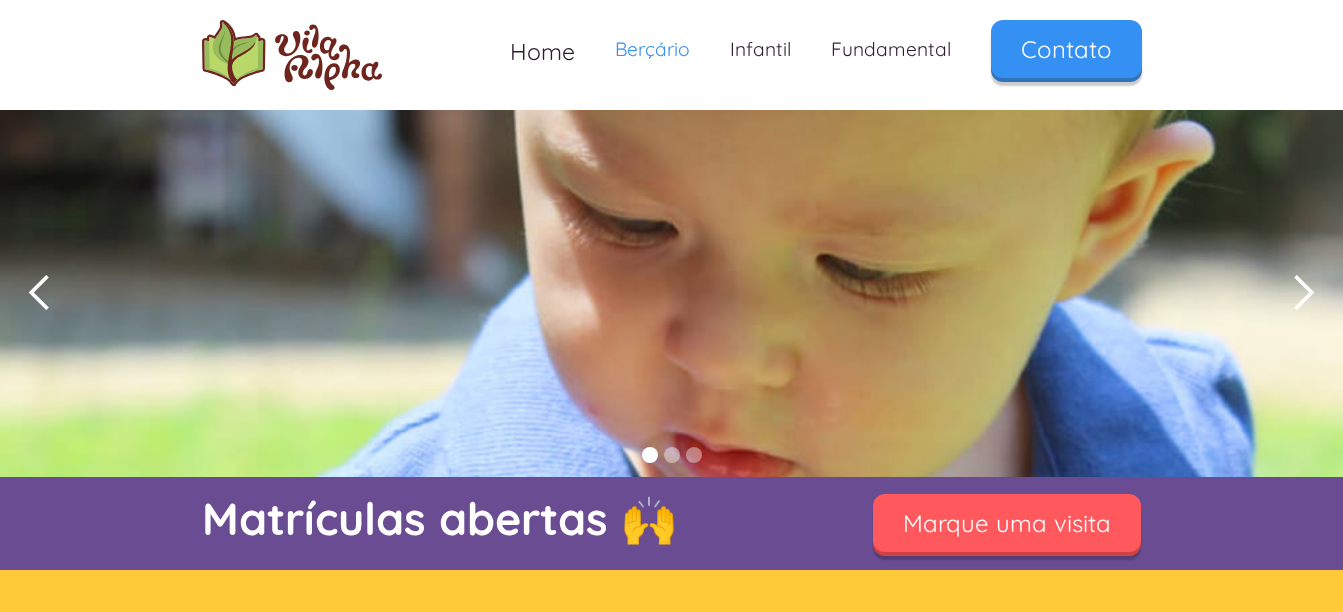 scroll, scrollTop: 0, scrollLeft: 0, axis: both 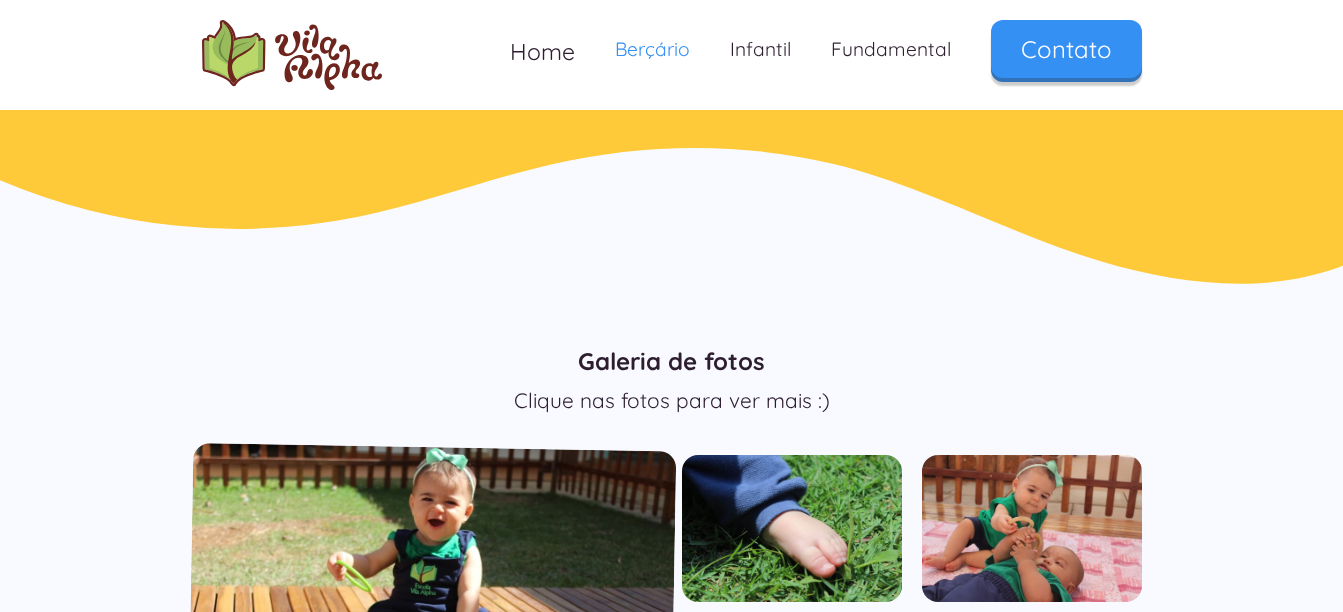 click at bounding box center (431, 611) 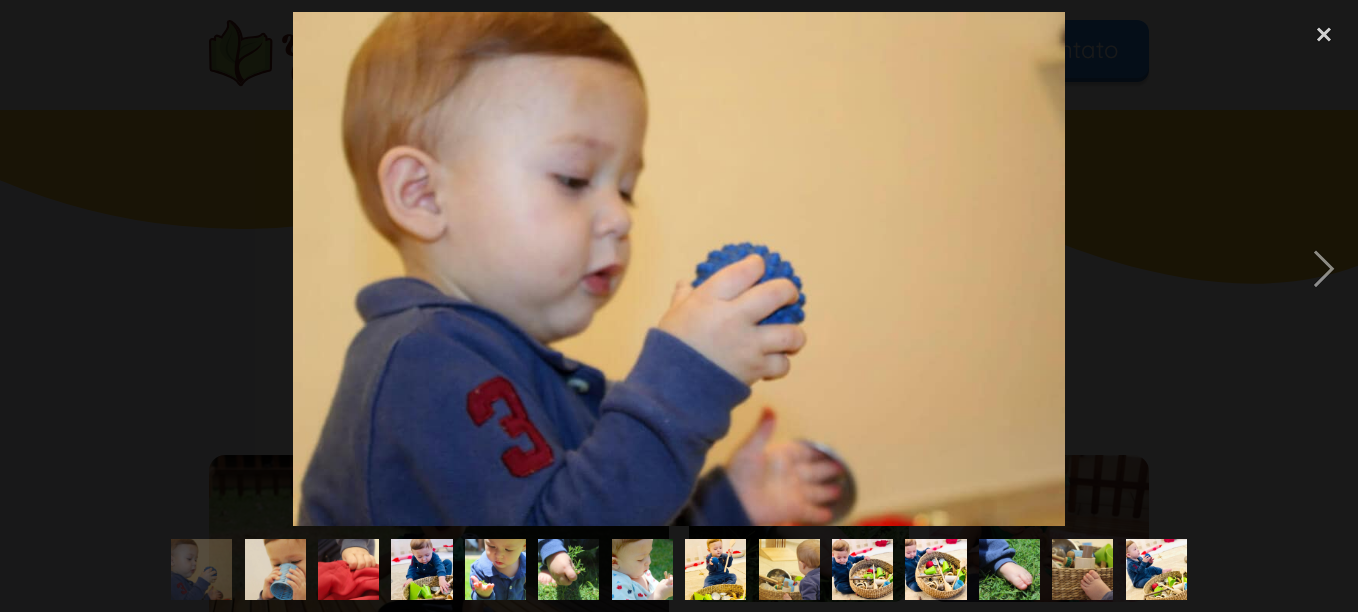 click at bounding box center [349, 569] 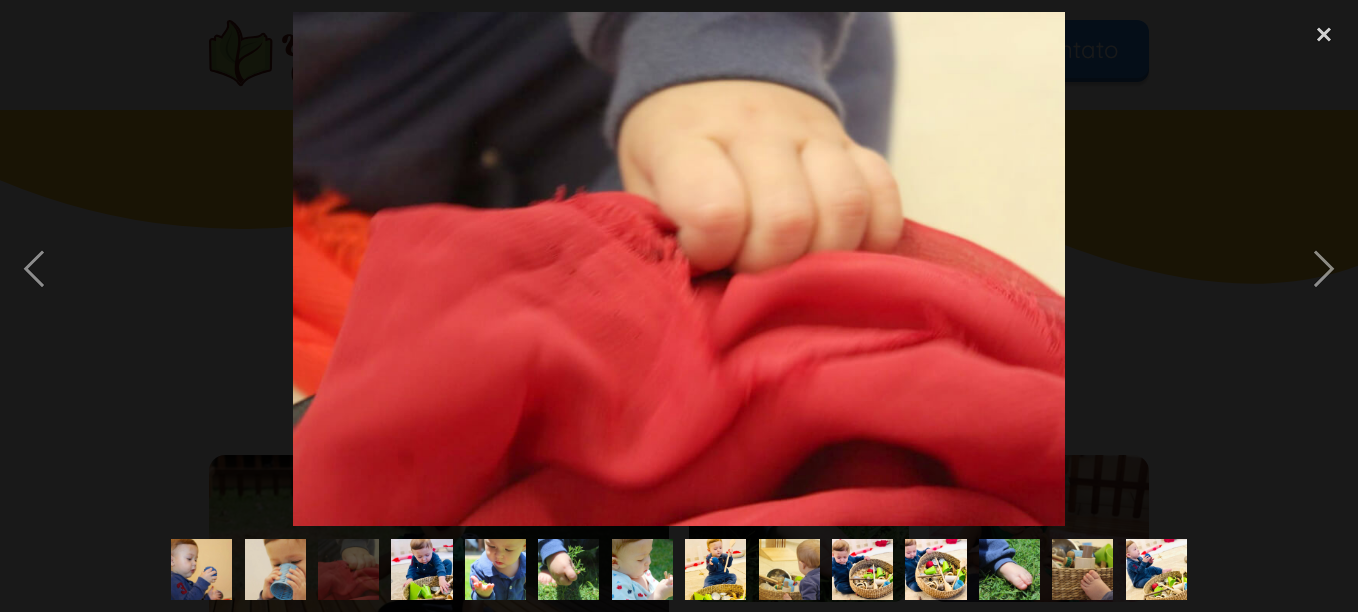 click at bounding box center [421, 569] 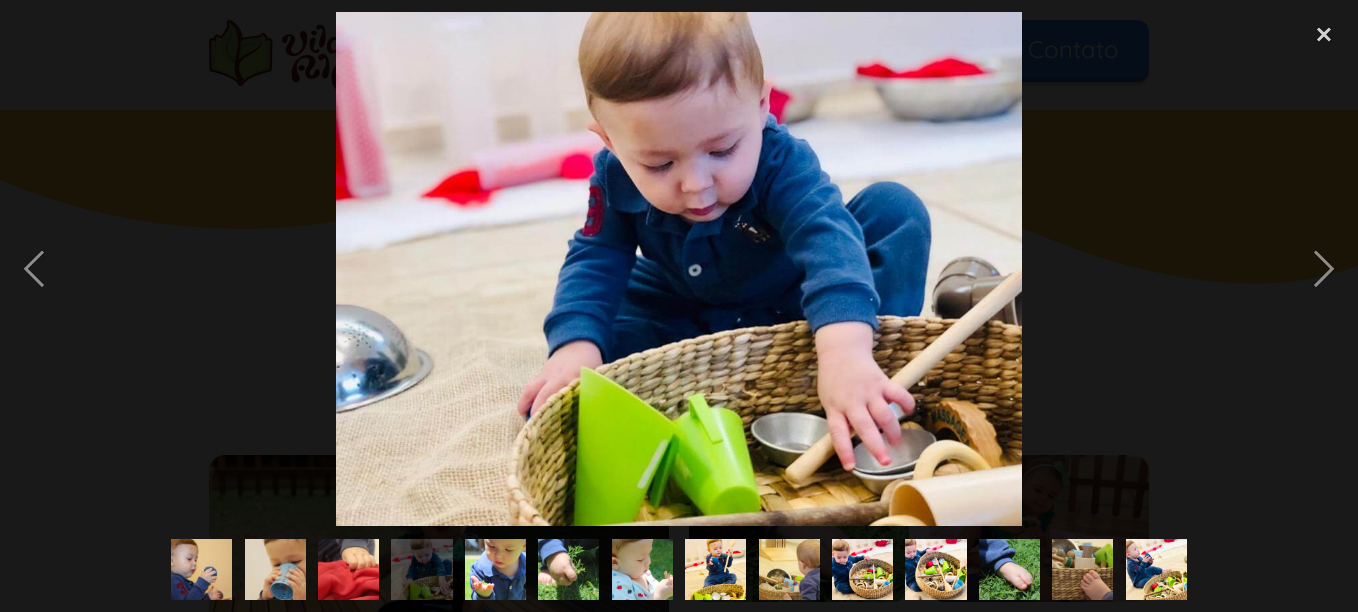 click at bounding box center (496, 569) 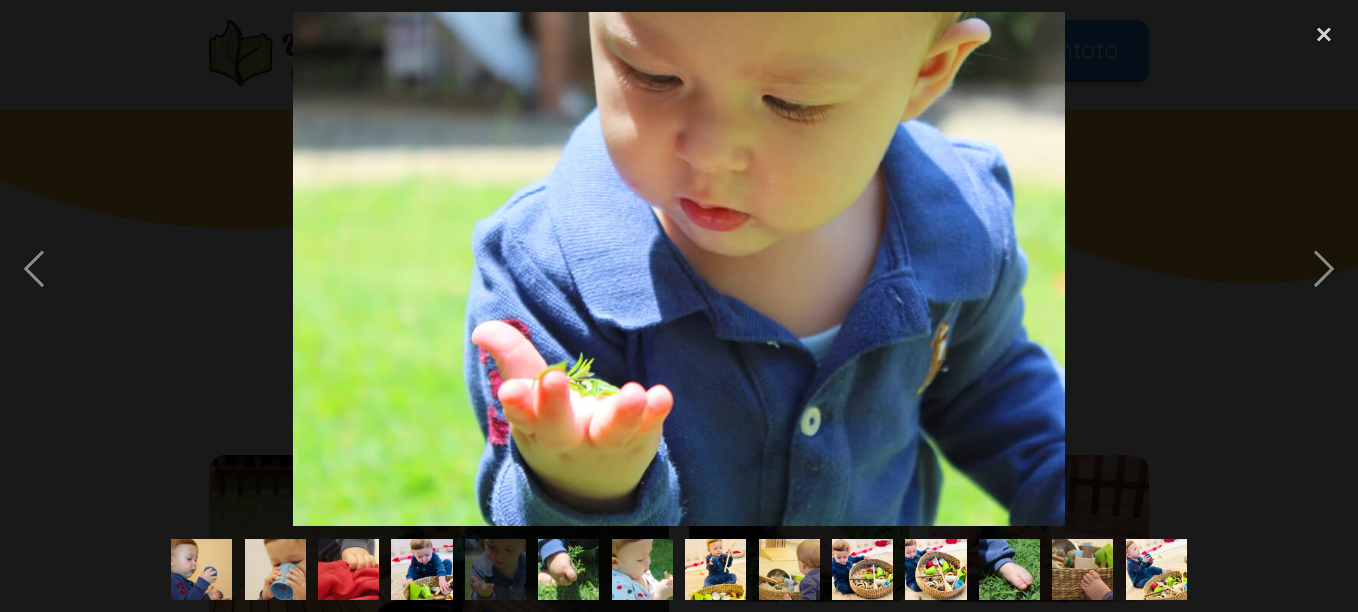 click at bounding box center (569, 569) 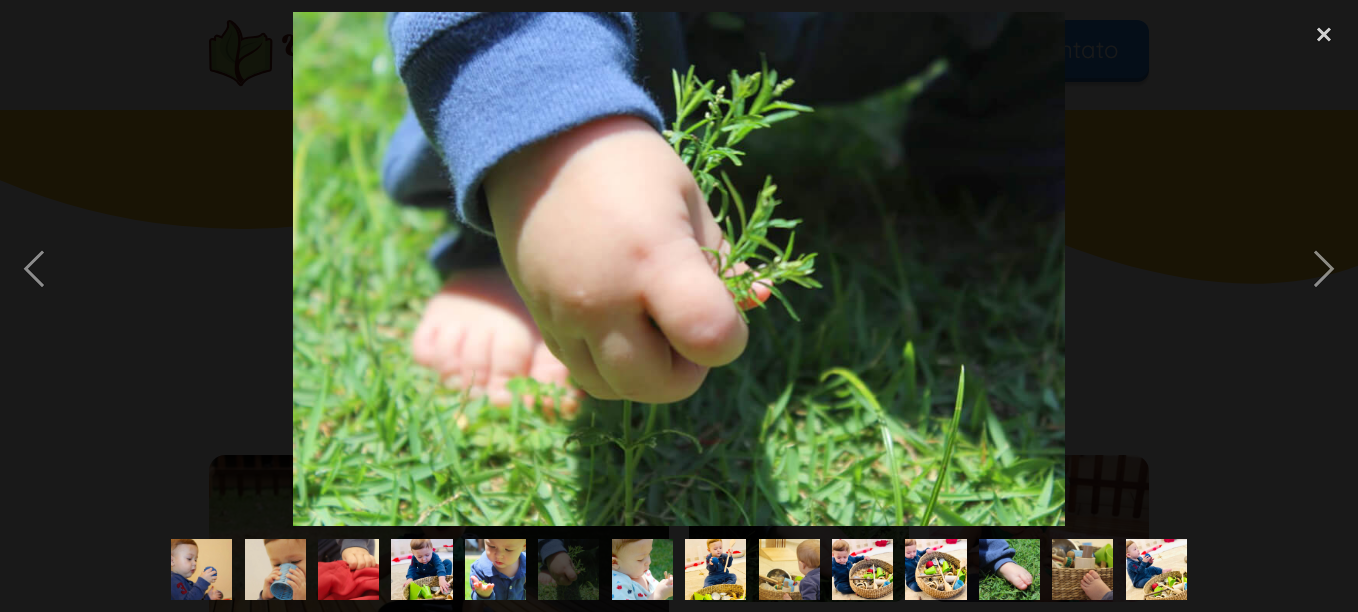 click at bounding box center (642, 569) 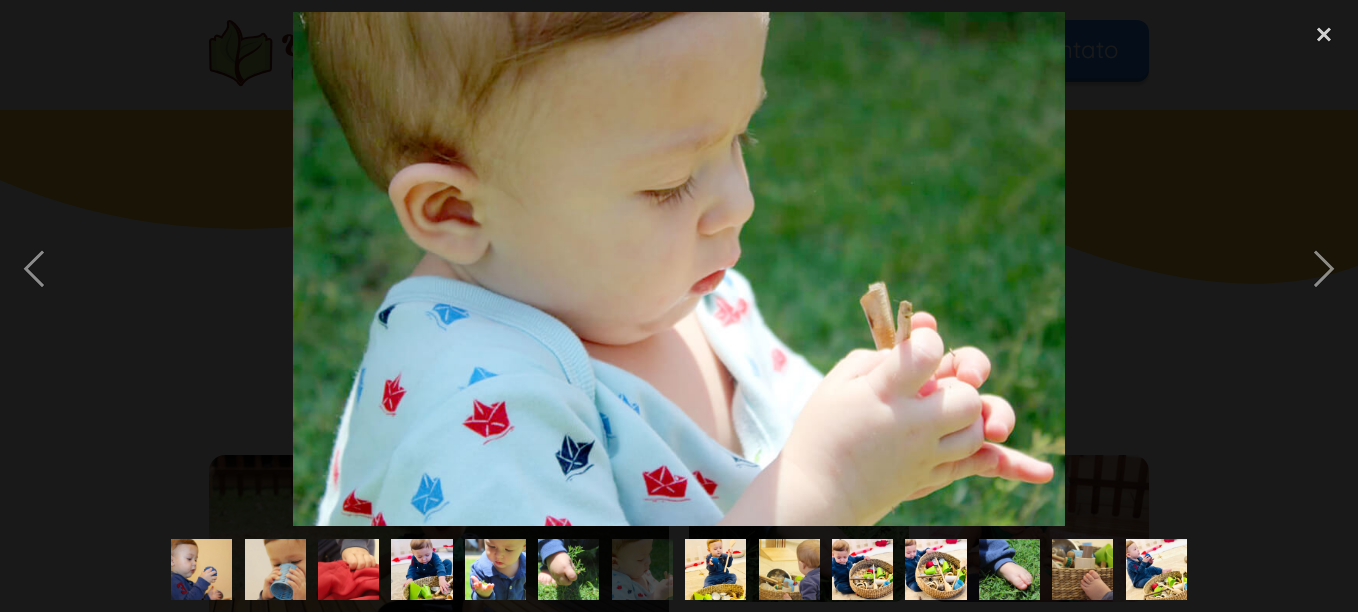 click at bounding box center (716, 569) 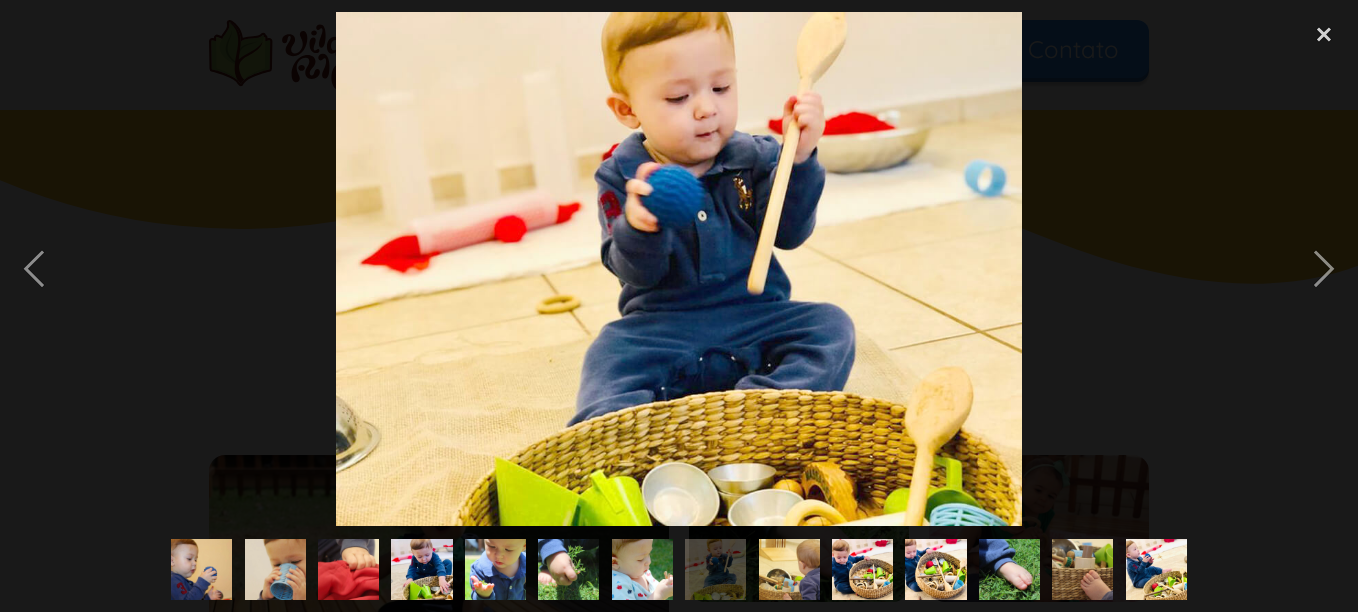 click at bounding box center (789, 569) 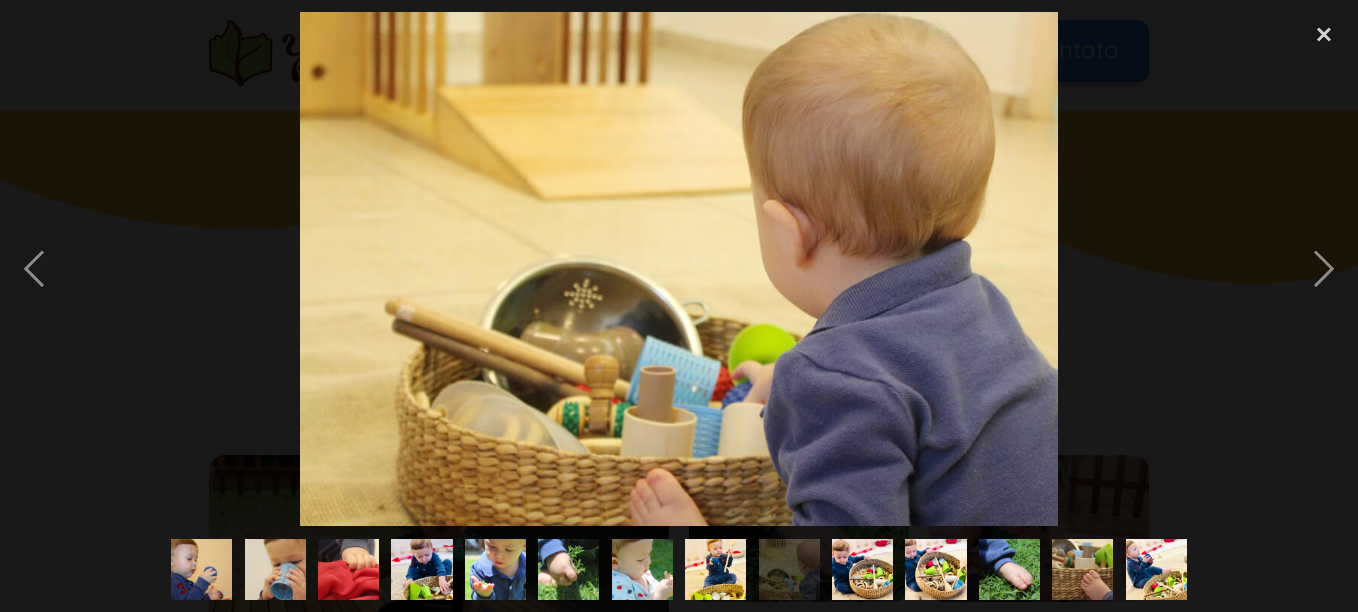 click at bounding box center [863, 569] 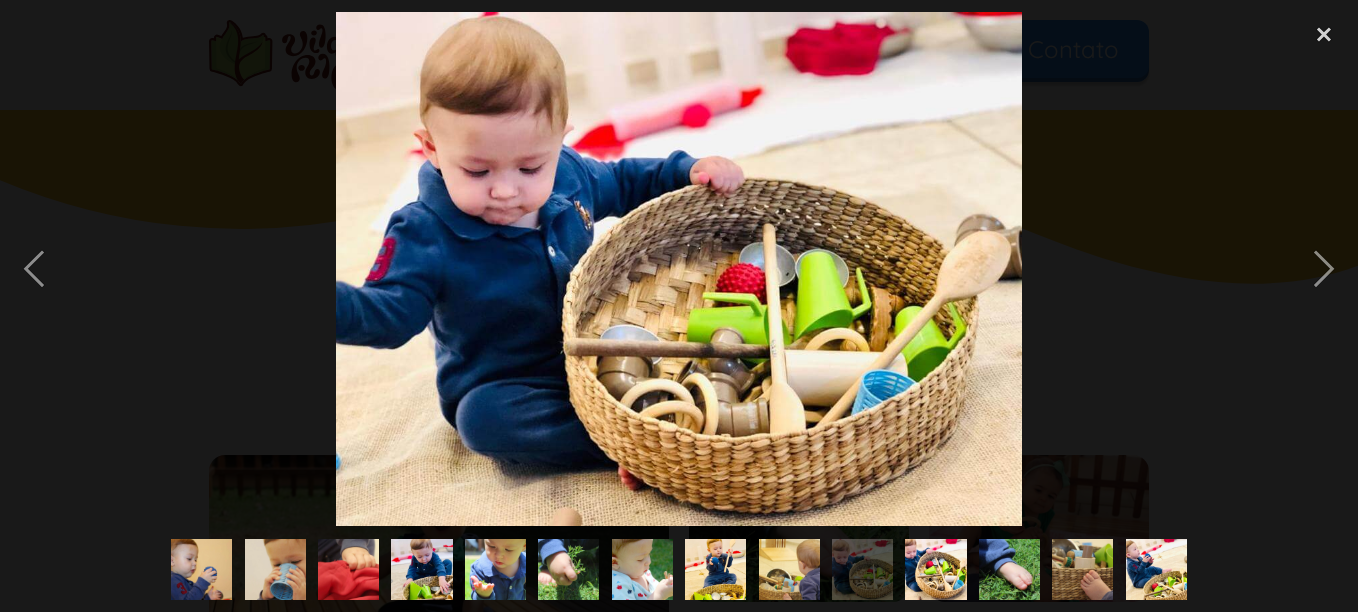 click at bounding box center [936, 569] 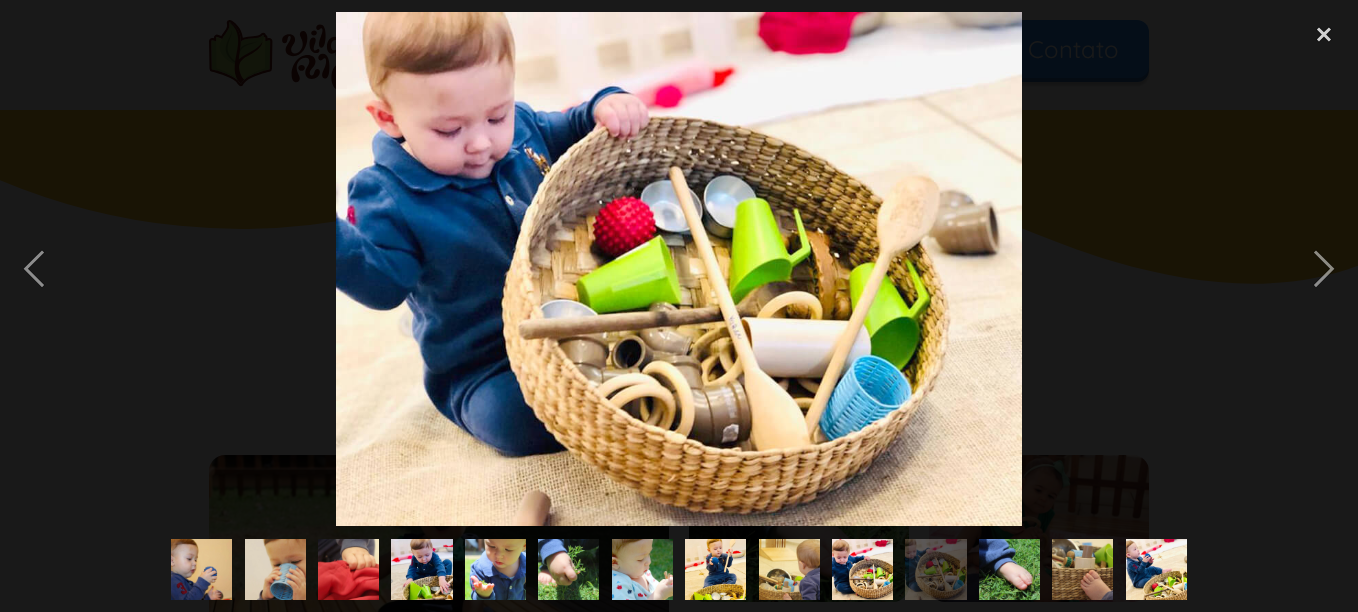 click at bounding box center (935, 569) 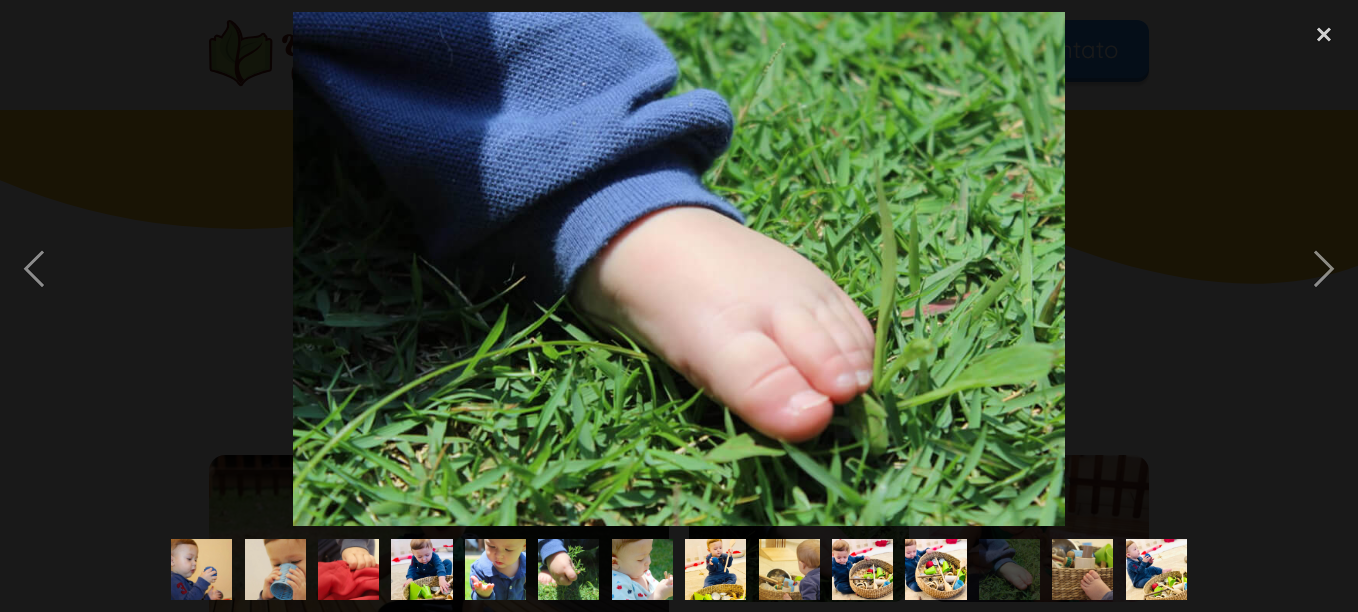 click at bounding box center (1083, 569) 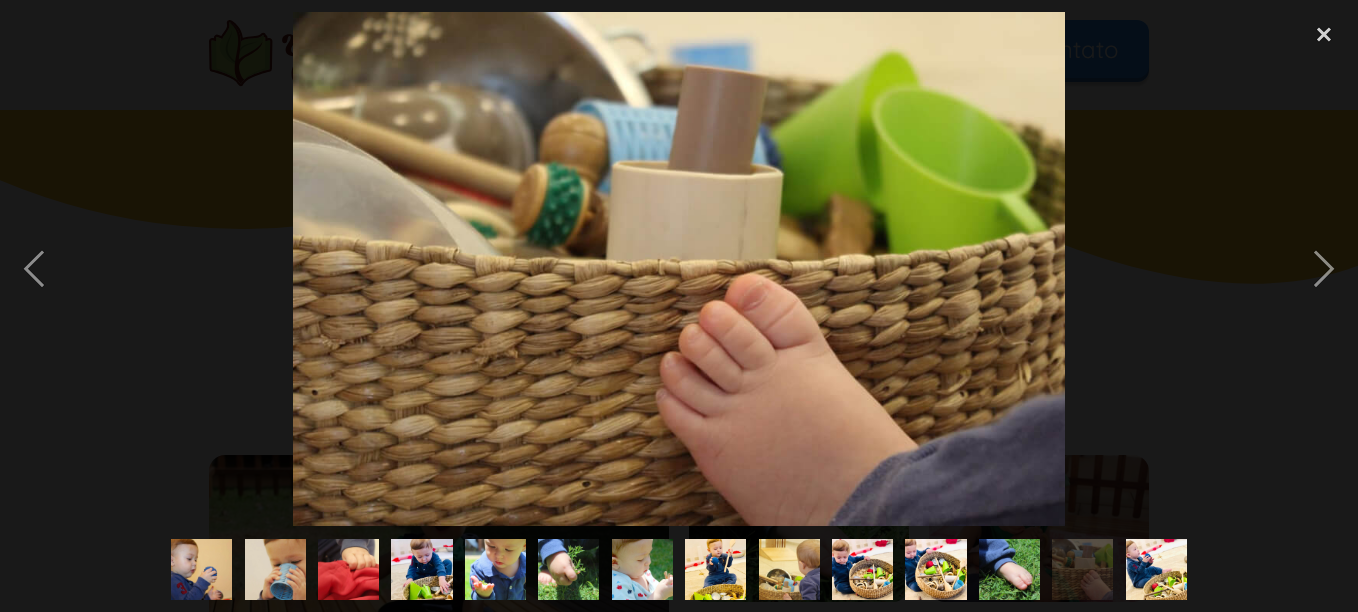 click at bounding box center (1156, 569) 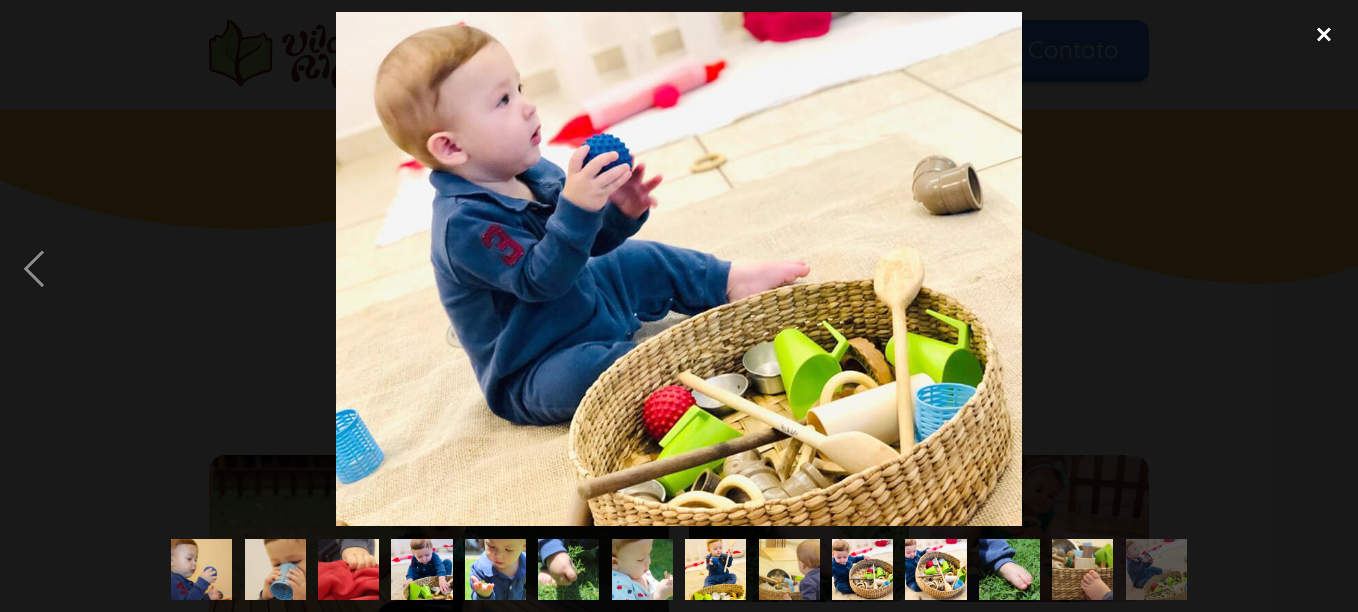 click at bounding box center (1324, 34) 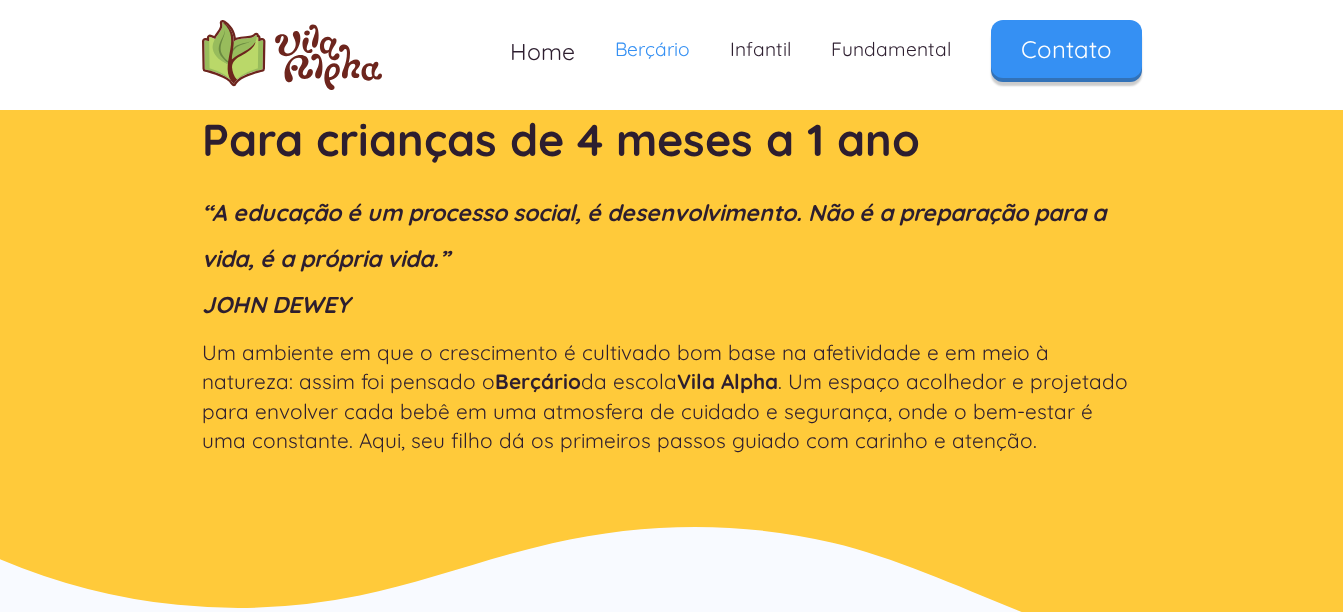 scroll, scrollTop: 0, scrollLeft: 0, axis: both 